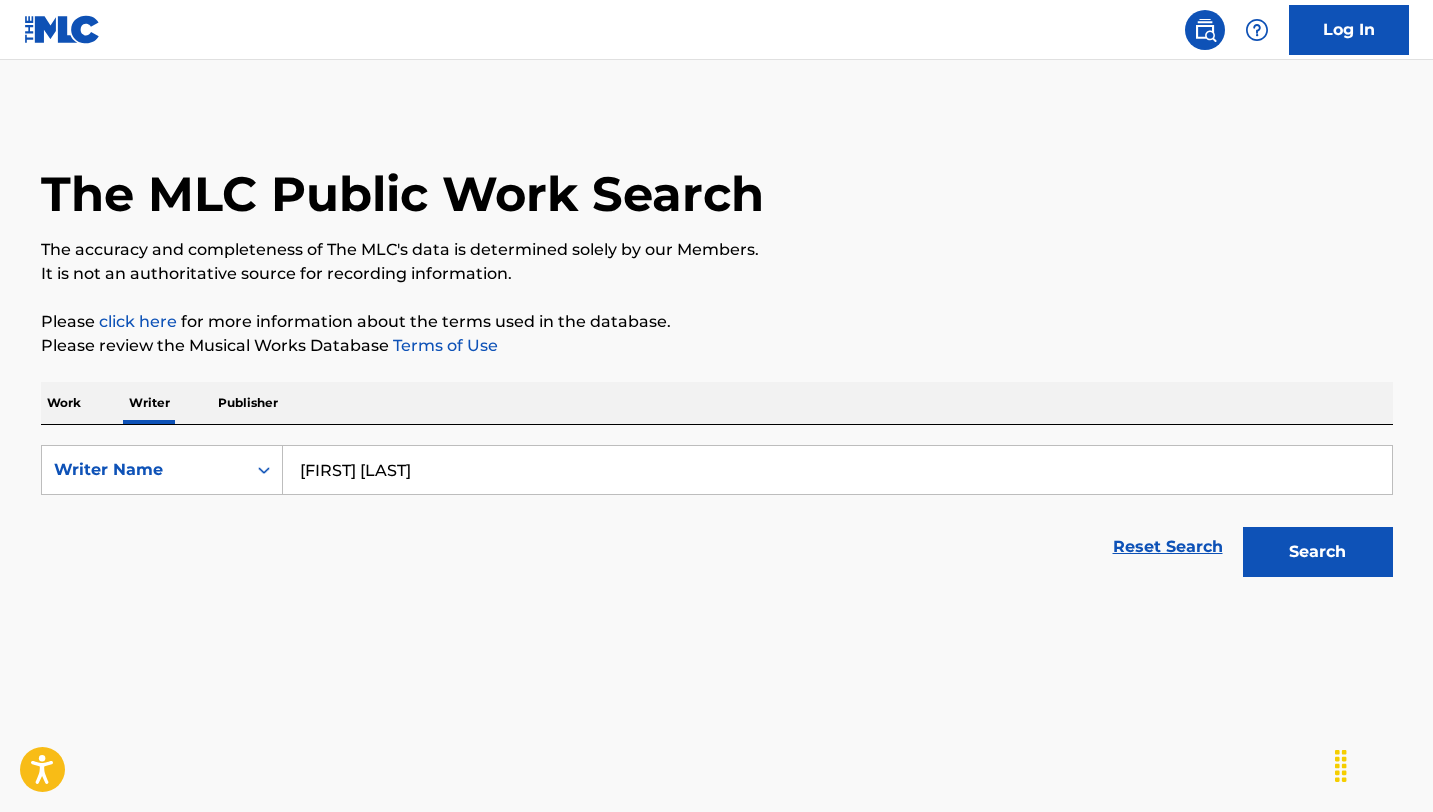 scroll, scrollTop: 0, scrollLeft: 0, axis: both 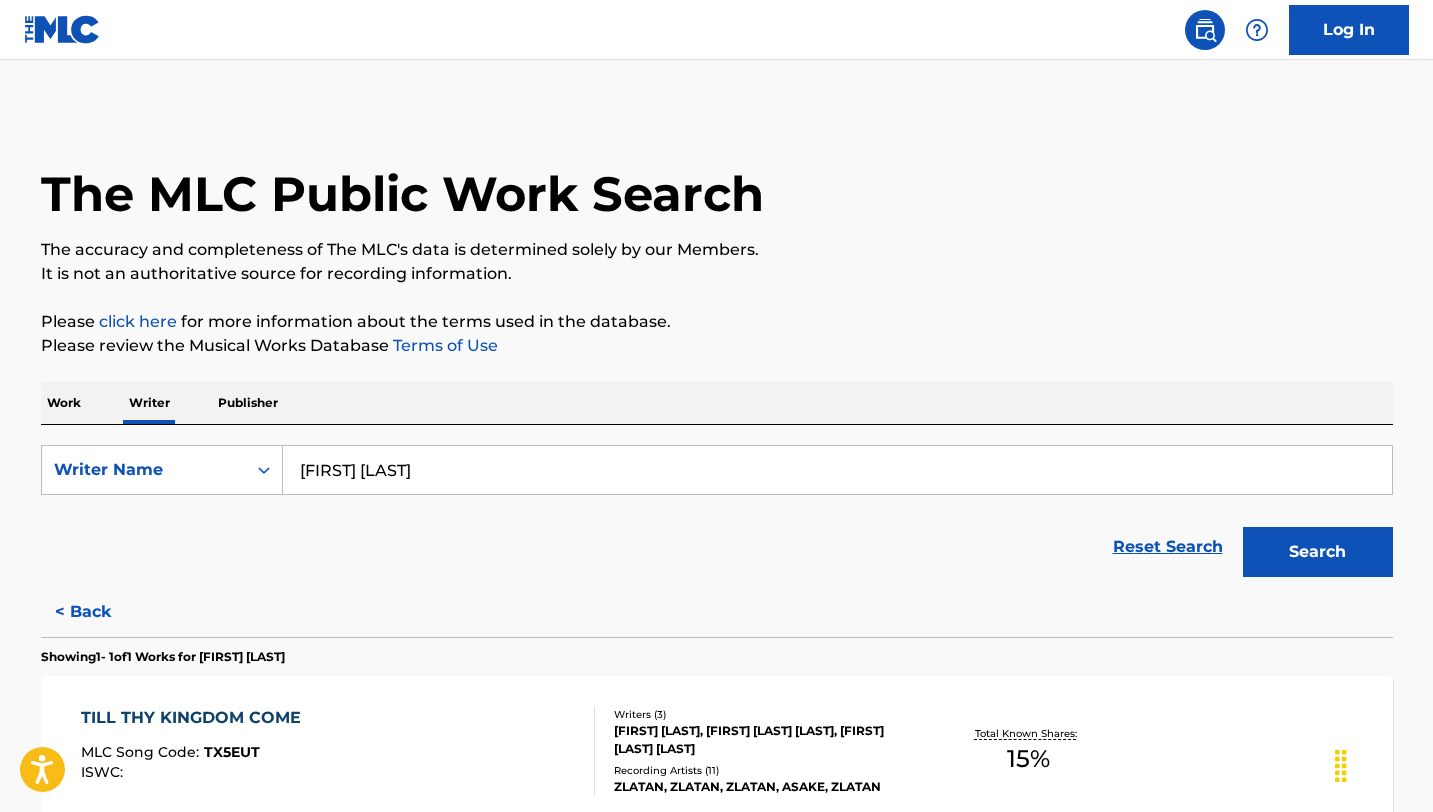 click on "Publisher" at bounding box center [248, 403] 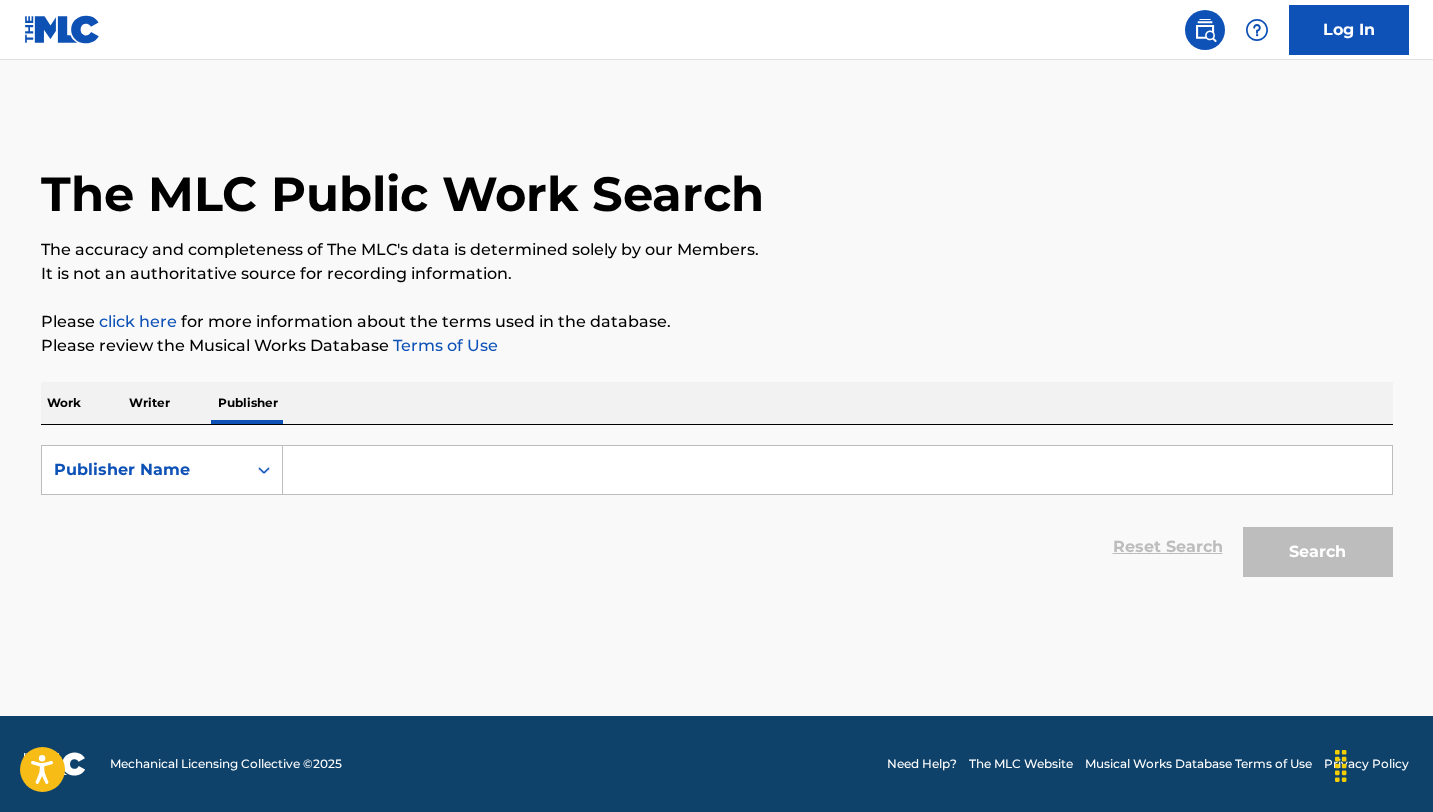 click at bounding box center (837, 470) 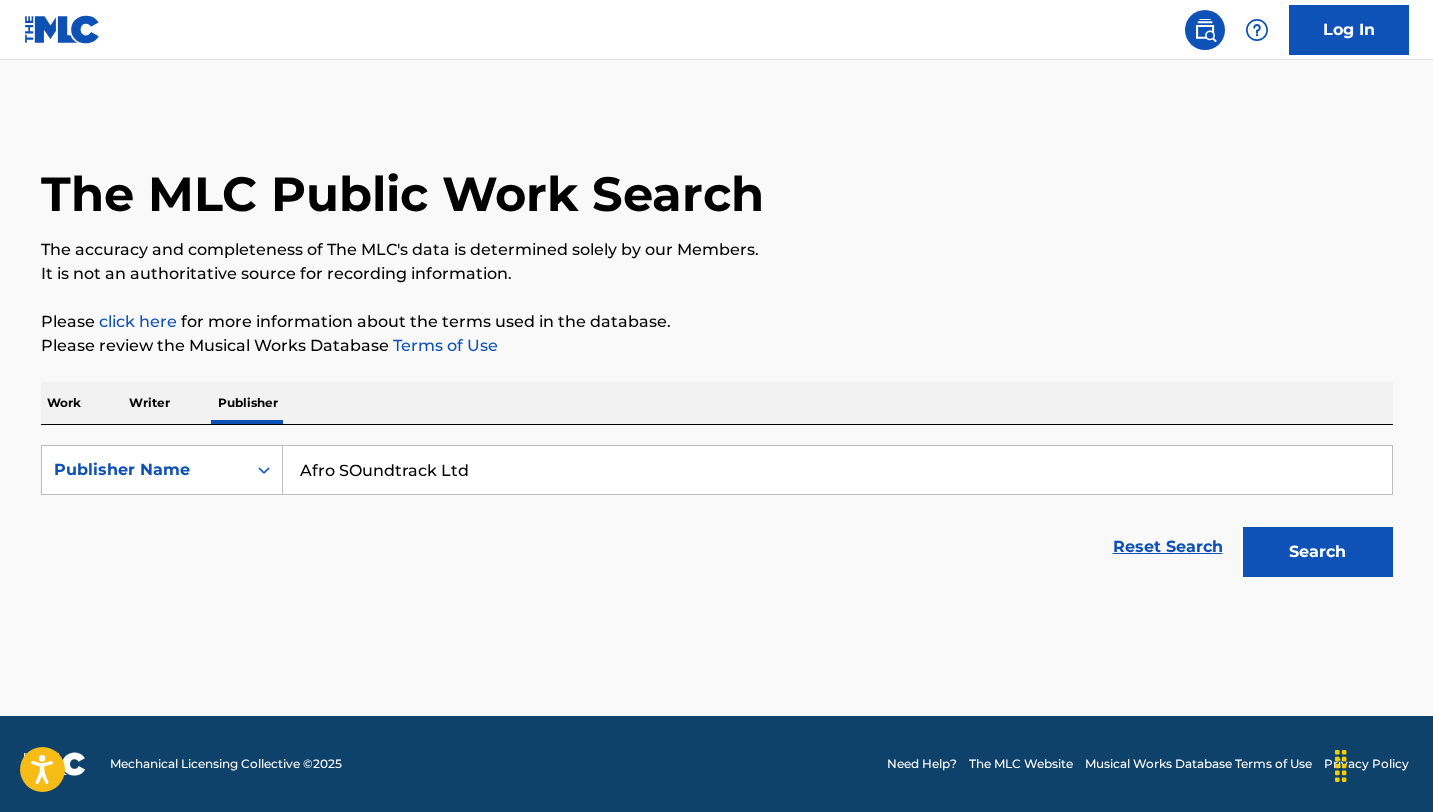 type on "Afro SOundtrack Ltd" 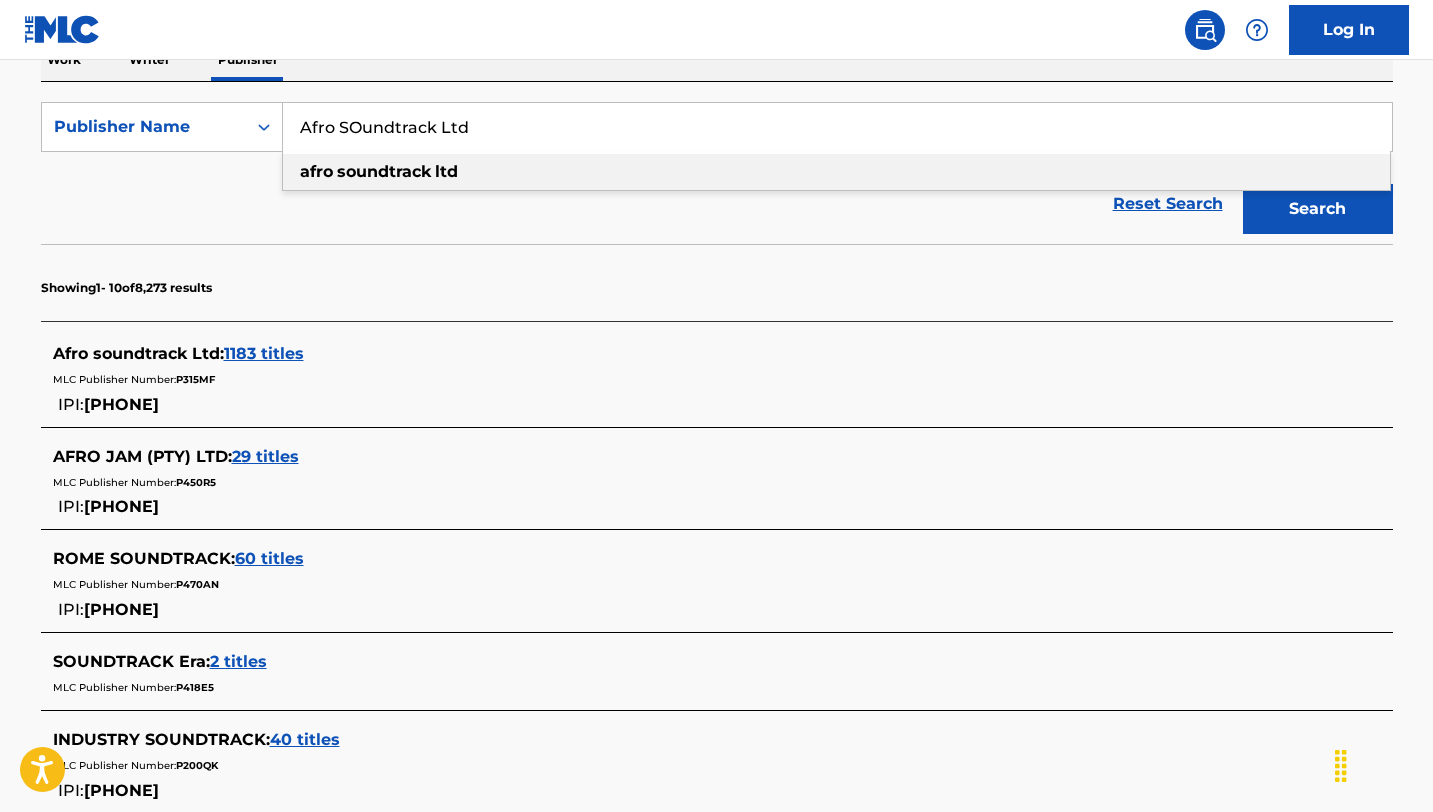 scroll, scrollTop: 0, scrollLeft: 0, axis: both 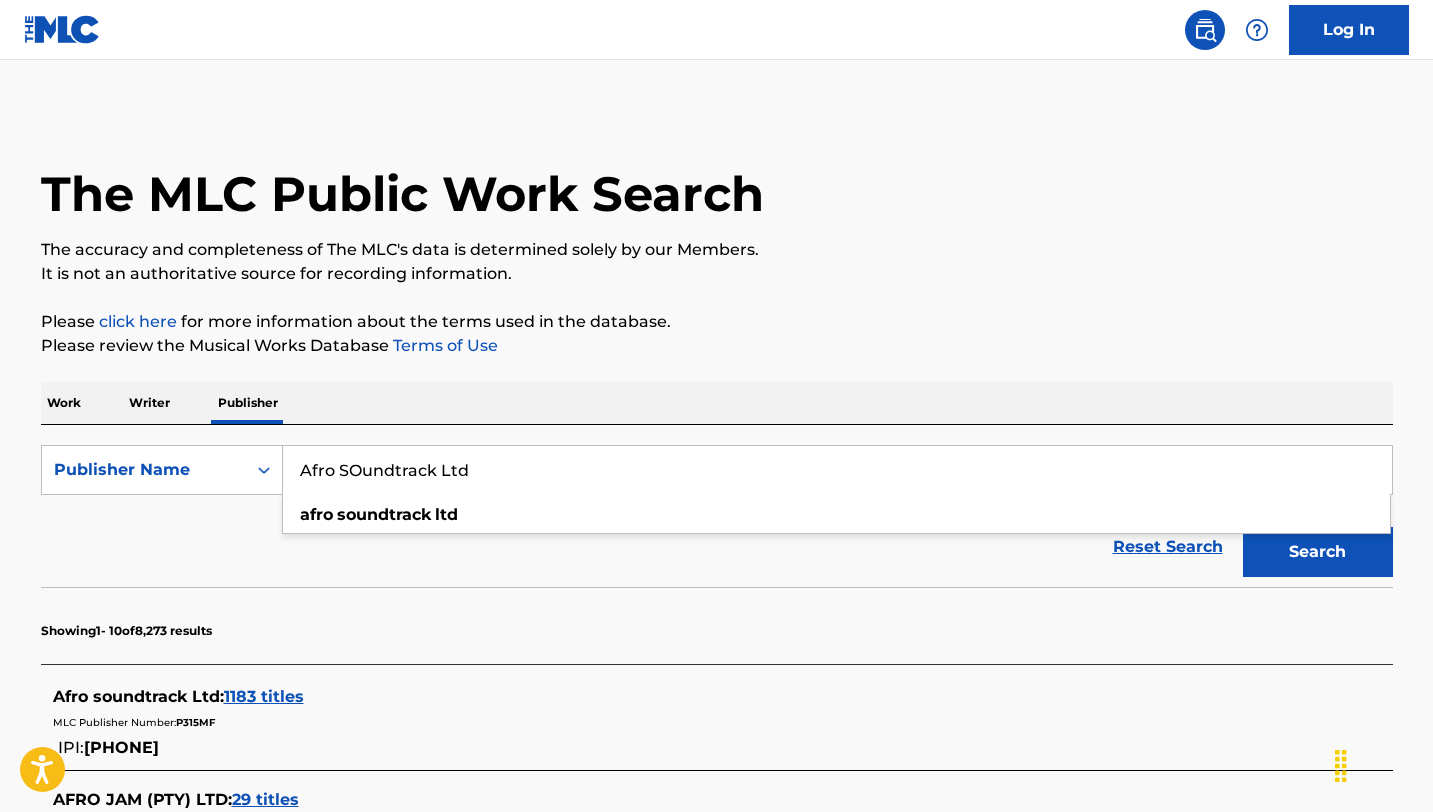 click on "Log In" at bounding box center [1349, 30] 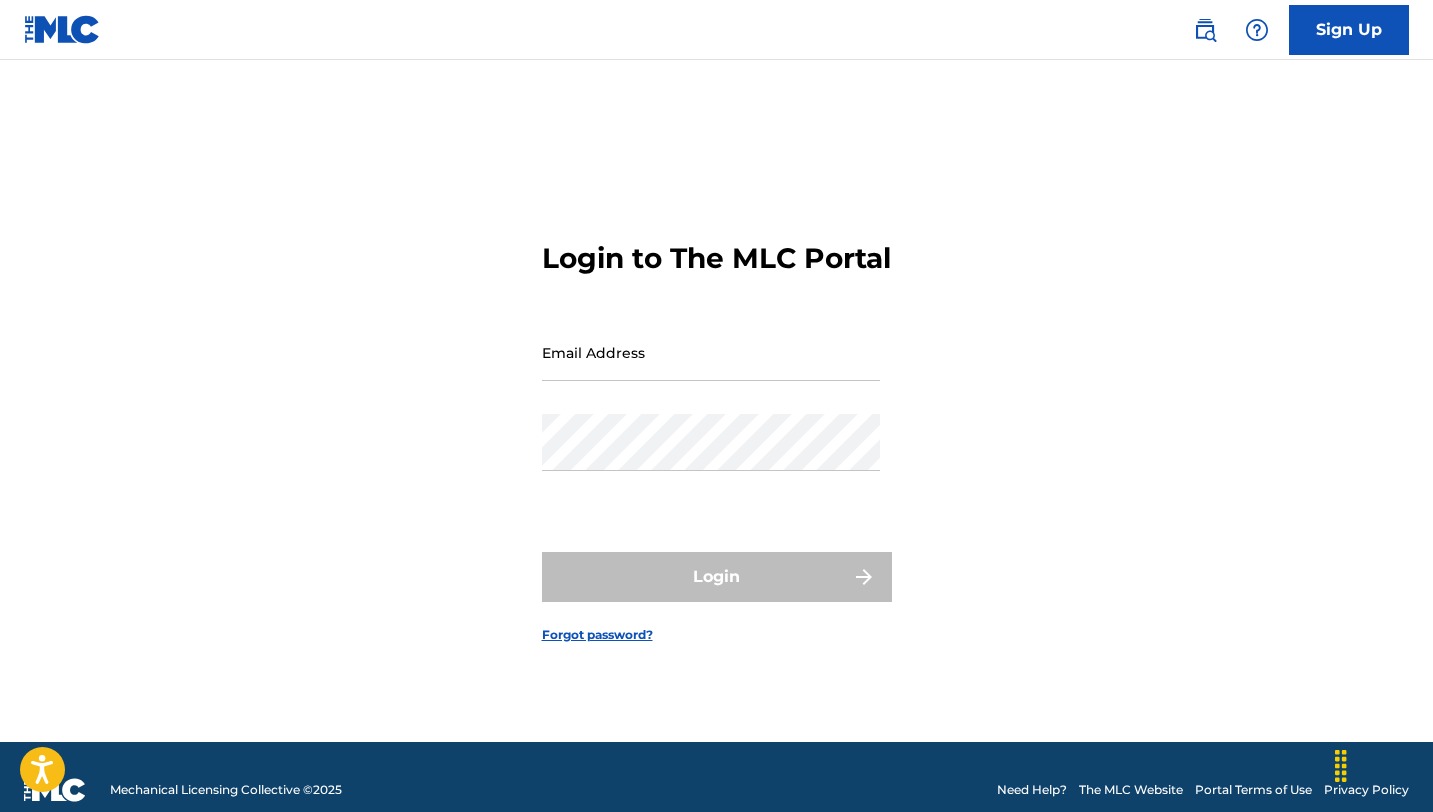 type on "info@[EXAMPLE.COM]" 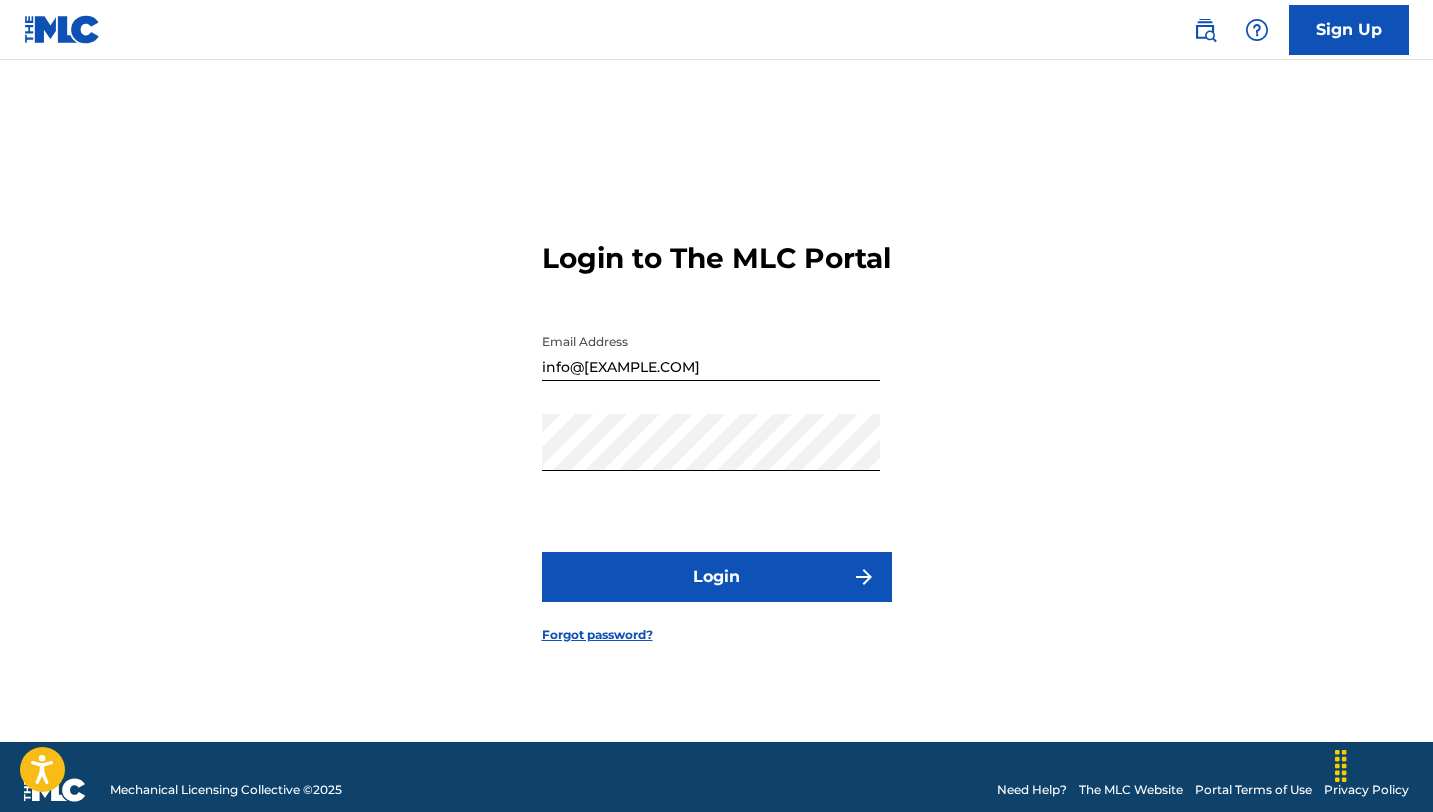 click on "Login" at bounding box center [717, 577] 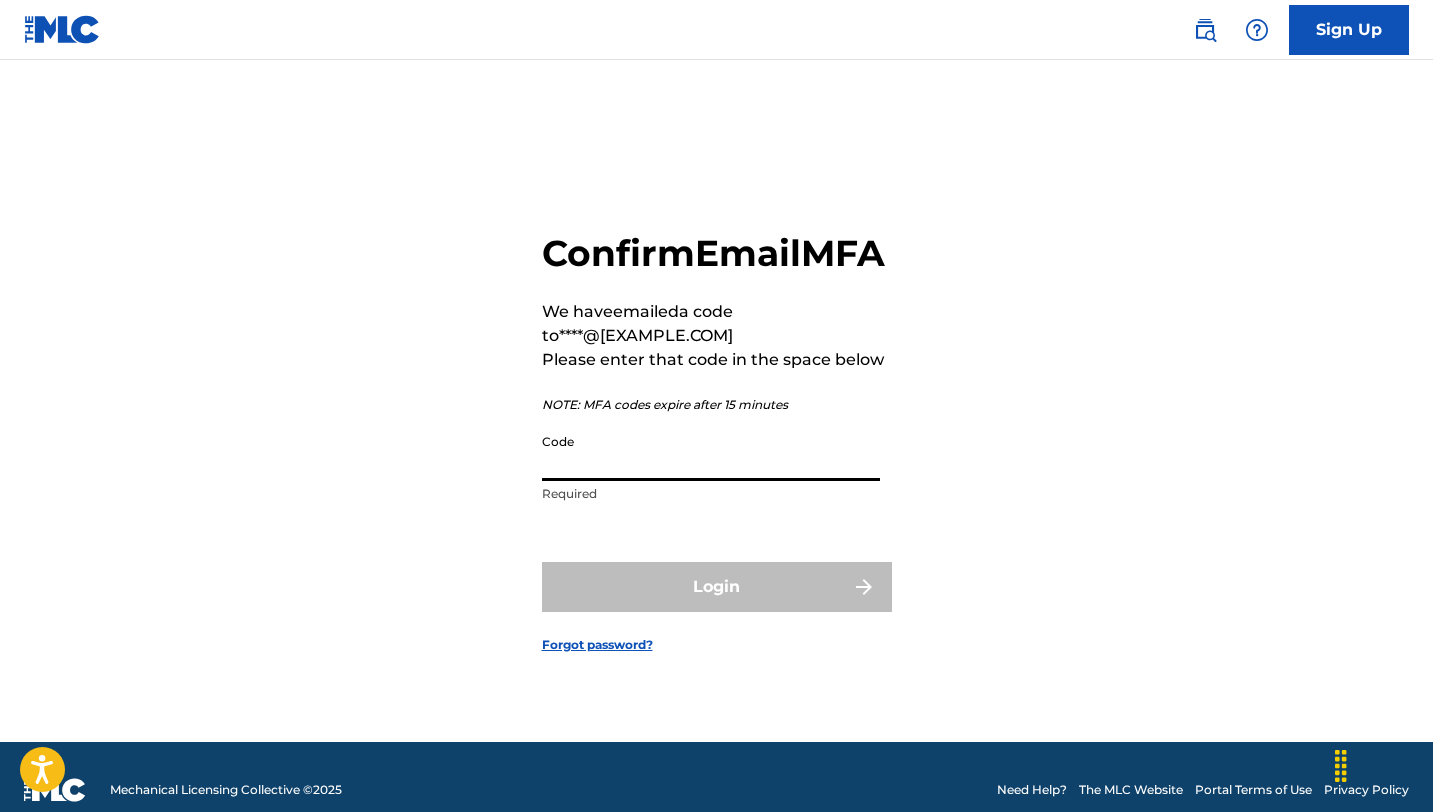 click on "Code" at bounding box center (711, 452) 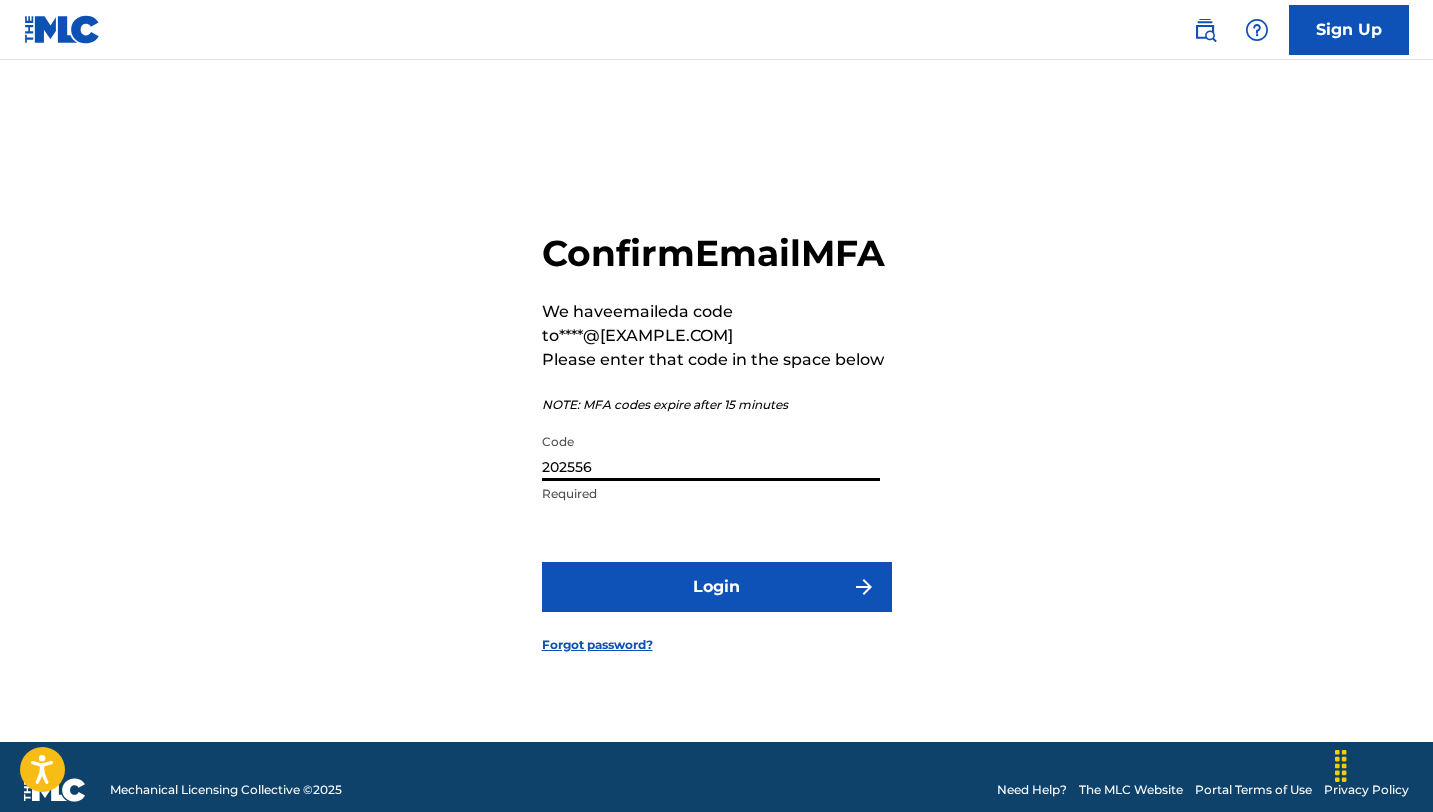 type on "202556" 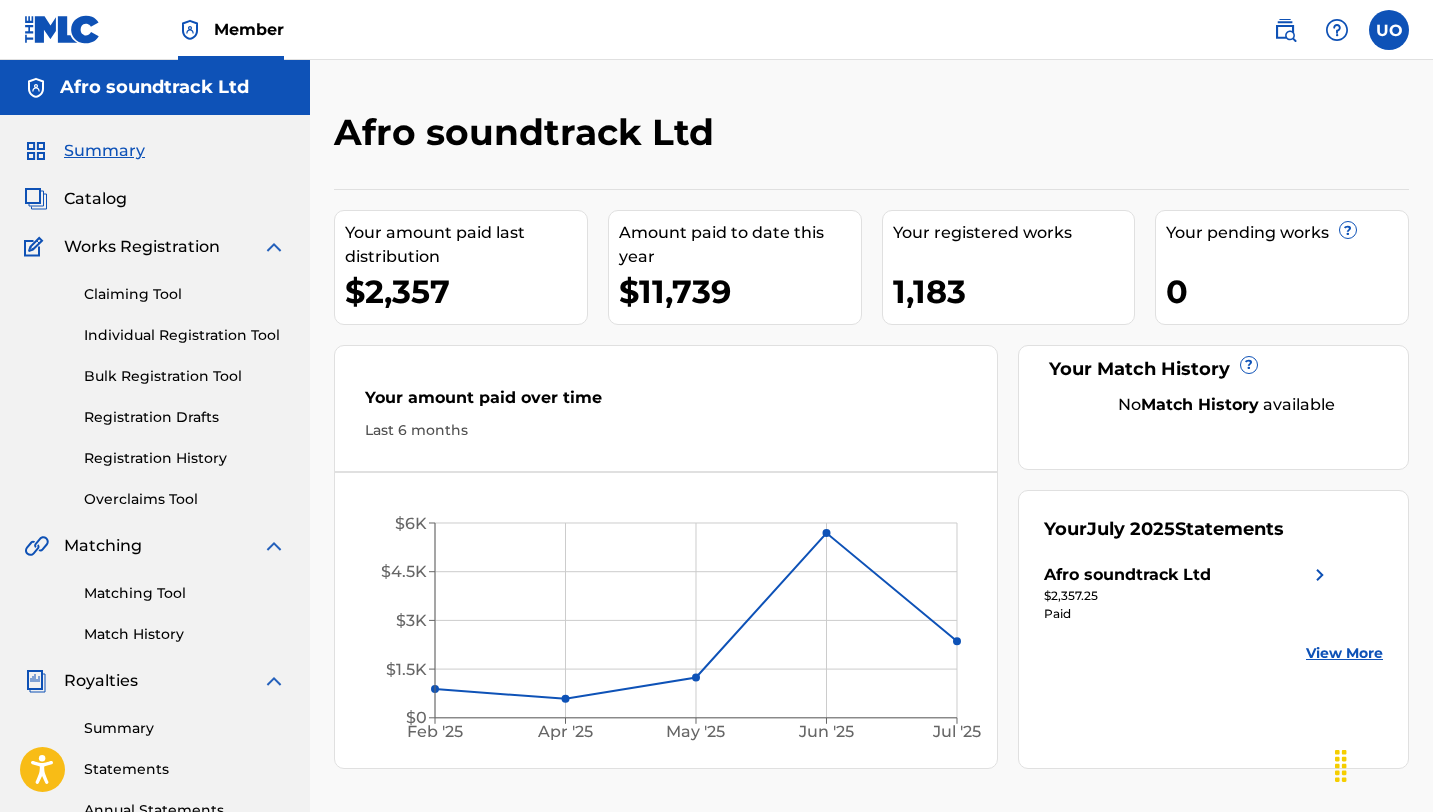 scroll, scrollTop: 0, scrollLeft: 0, axis: both 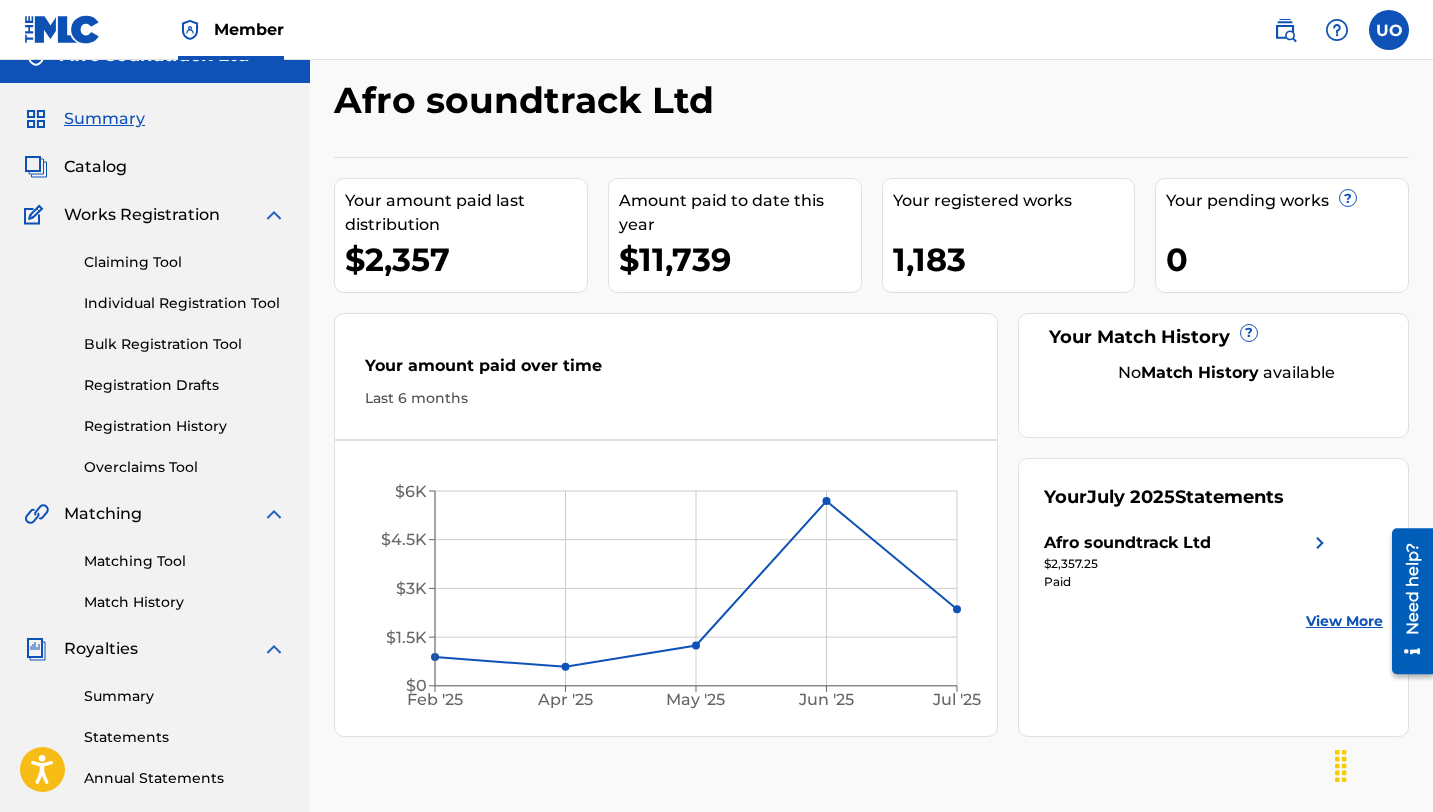 click on "Registration History" at bounding box center (185, 426) 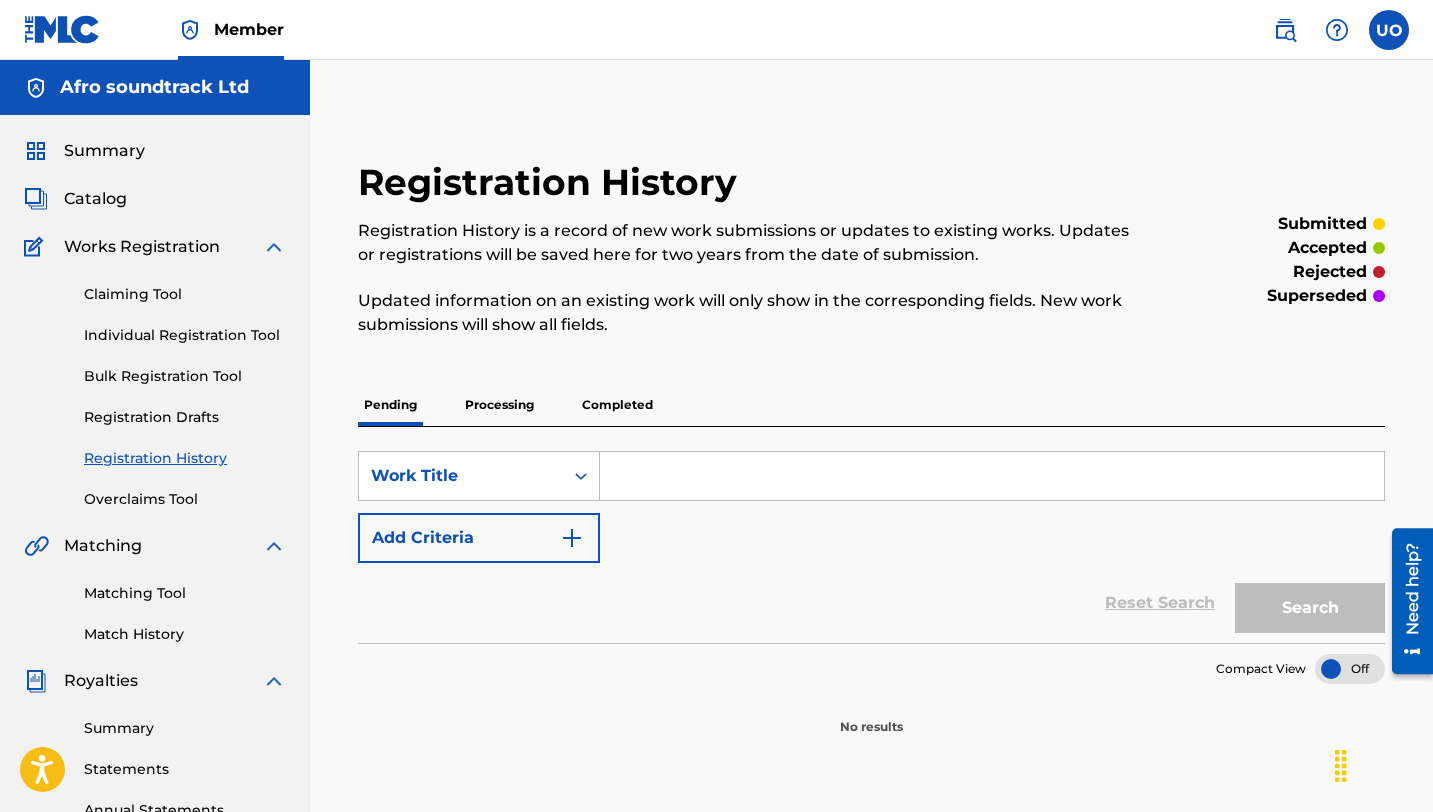 click on "Processing" at bounding box center [499, 405] 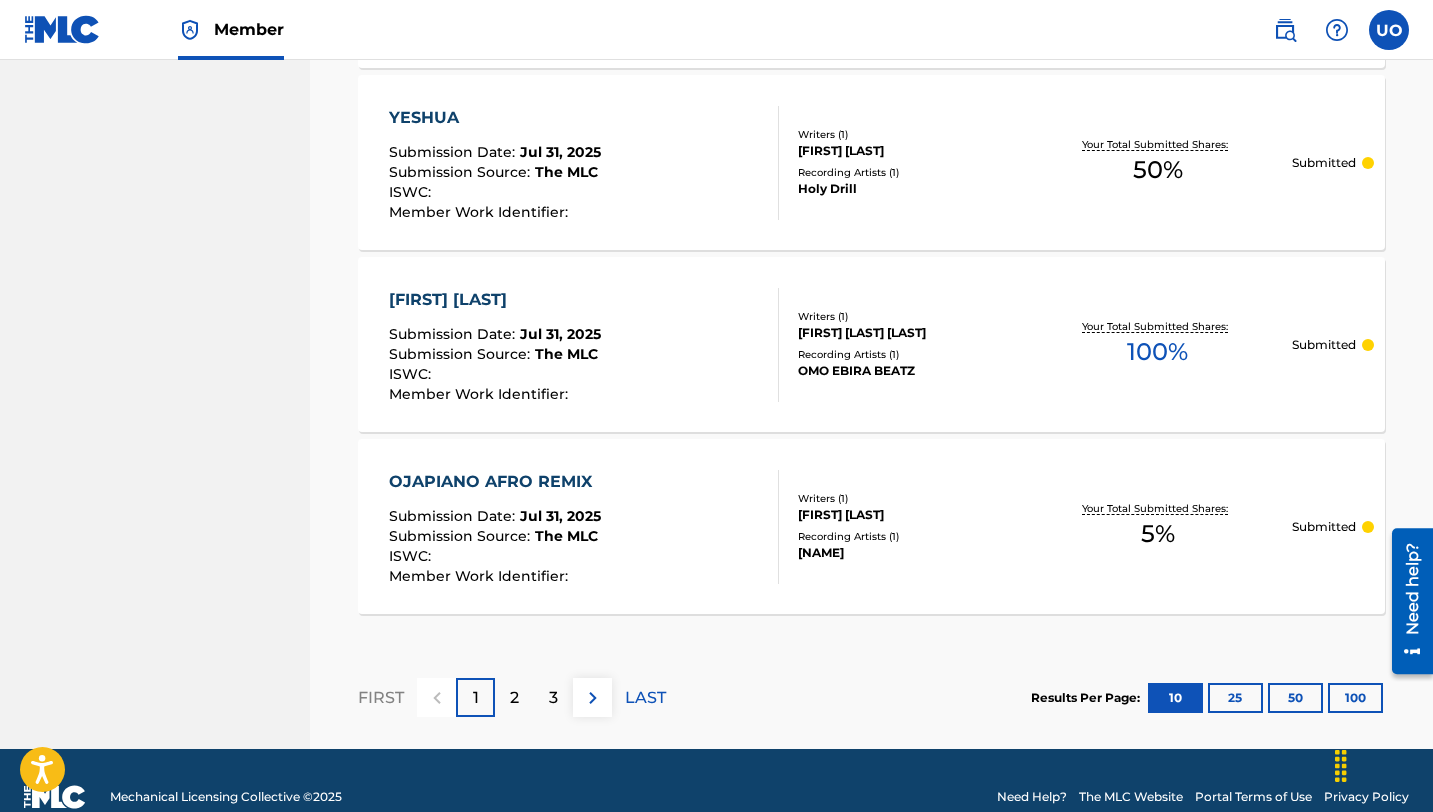 scroll, scrollTop: 1926, scrollLeft: 0, axis: vertical 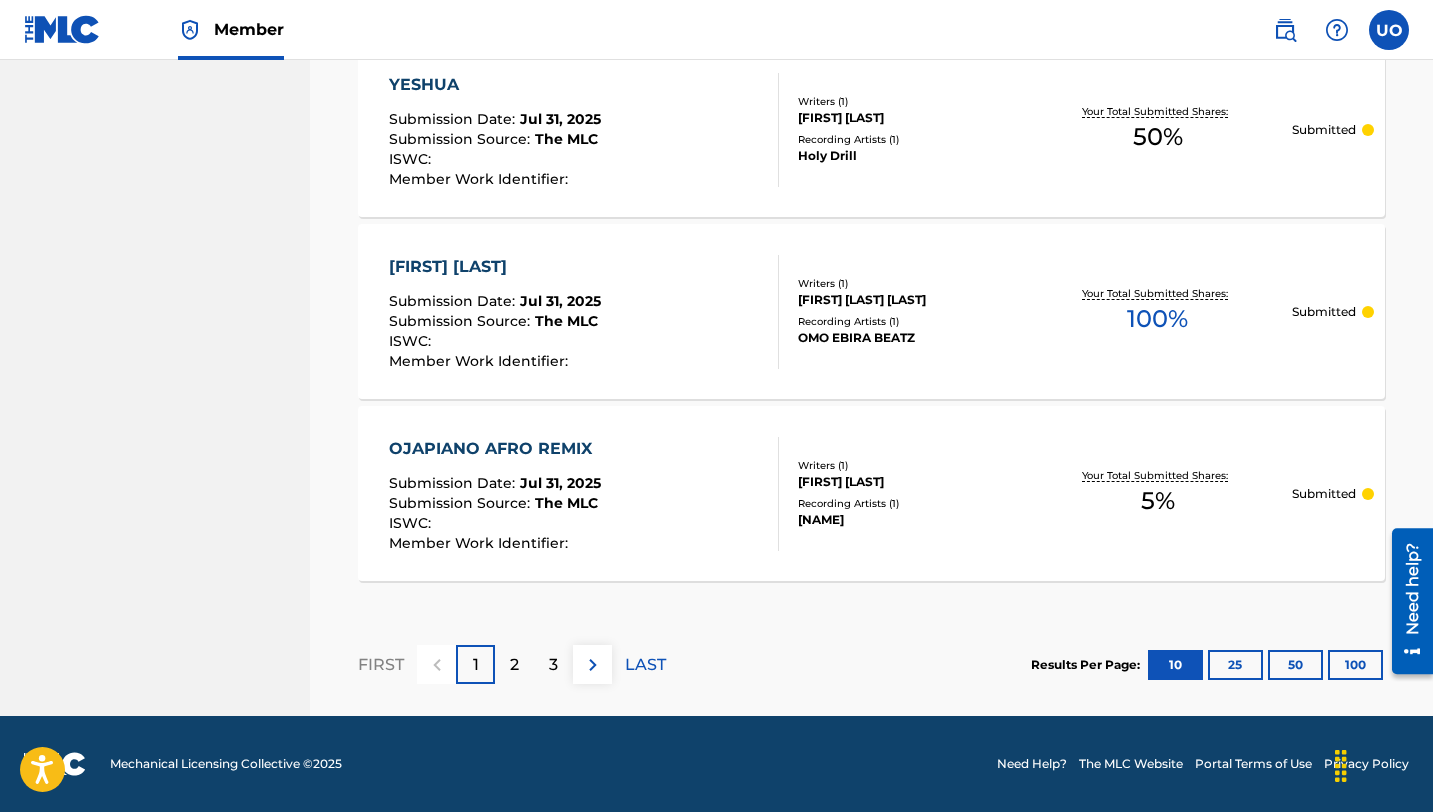 click on "2" at bounding box center [514, 664] 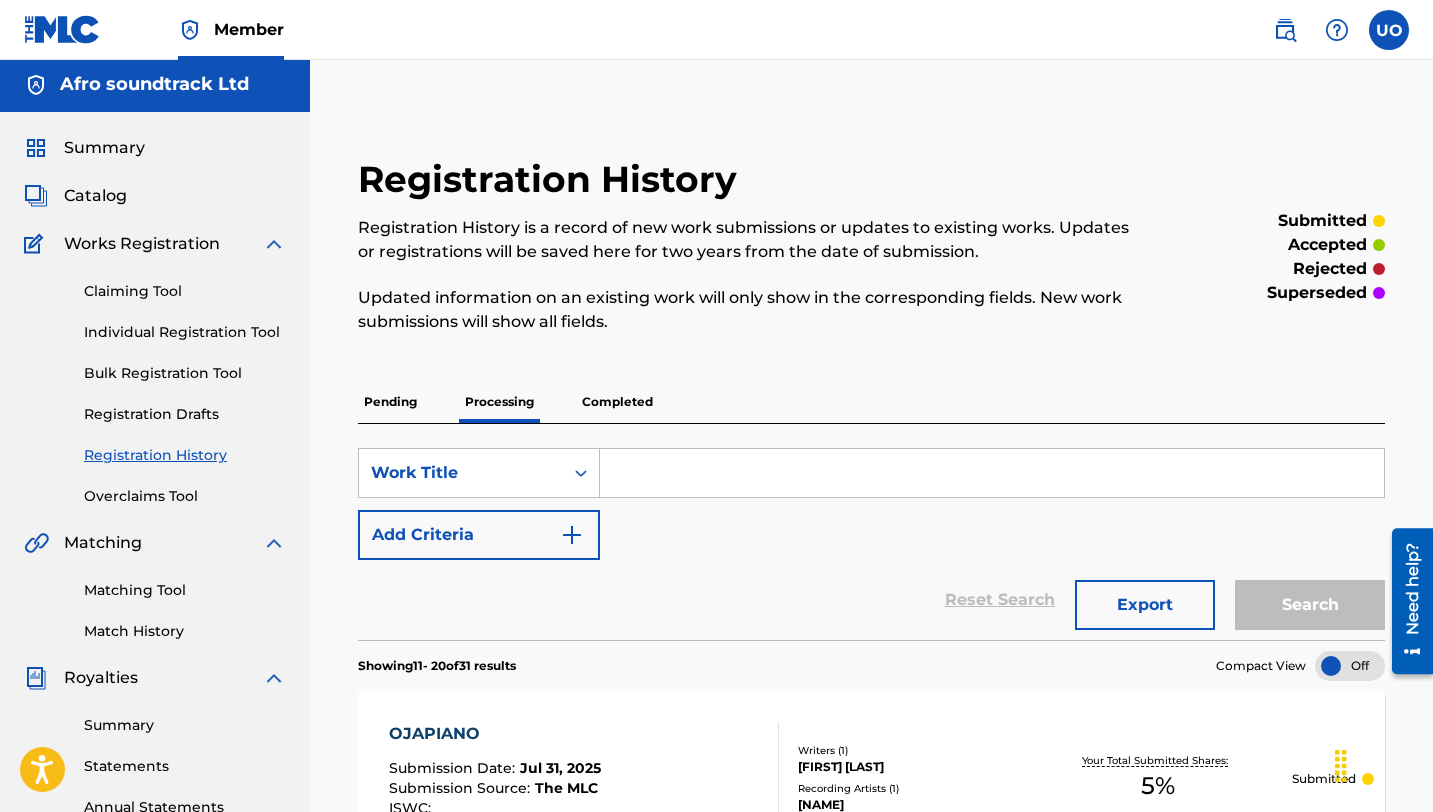 scroll, scrollTop: 0, scrollLeft: 0, axis: both 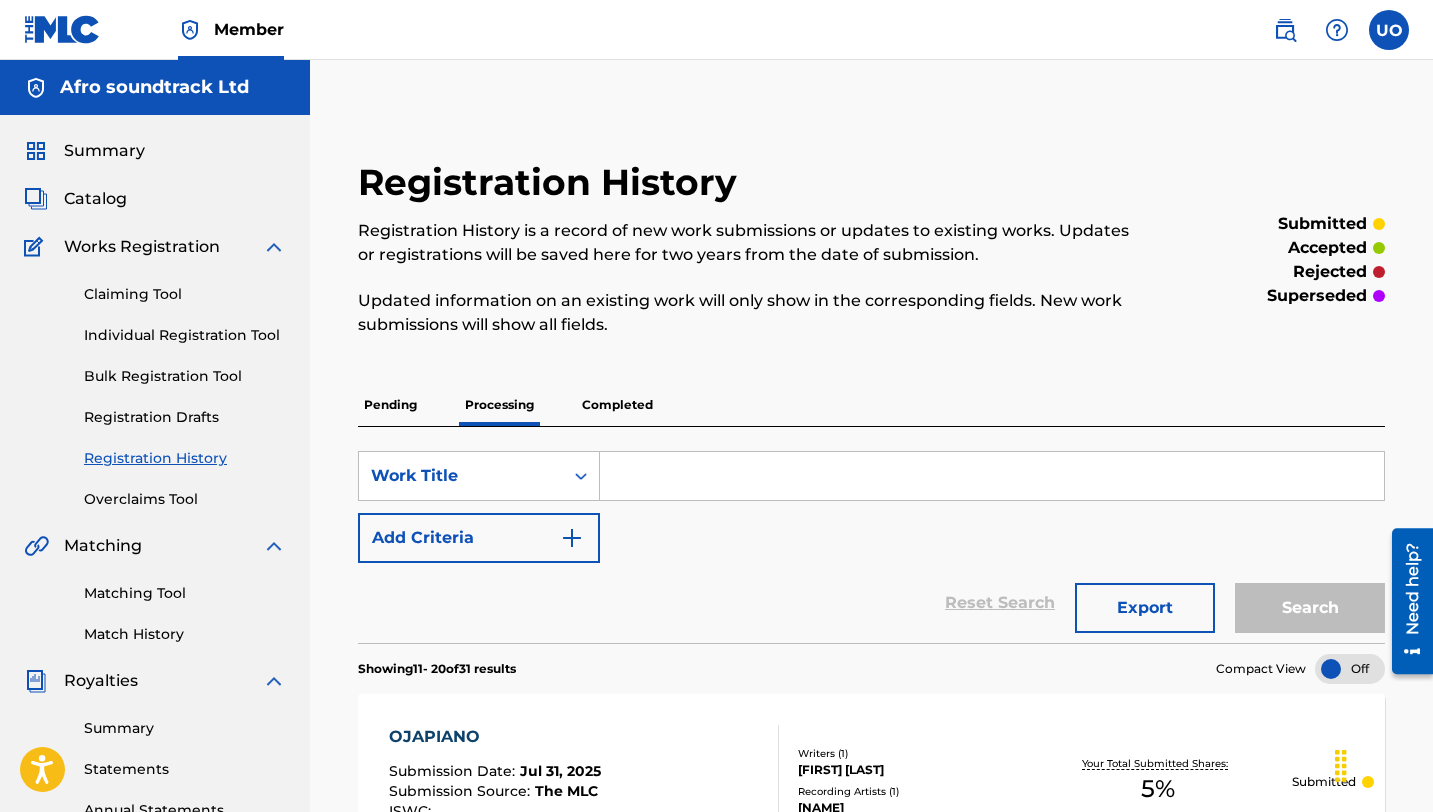 click on "Completed" at bounding box center [617, 405] 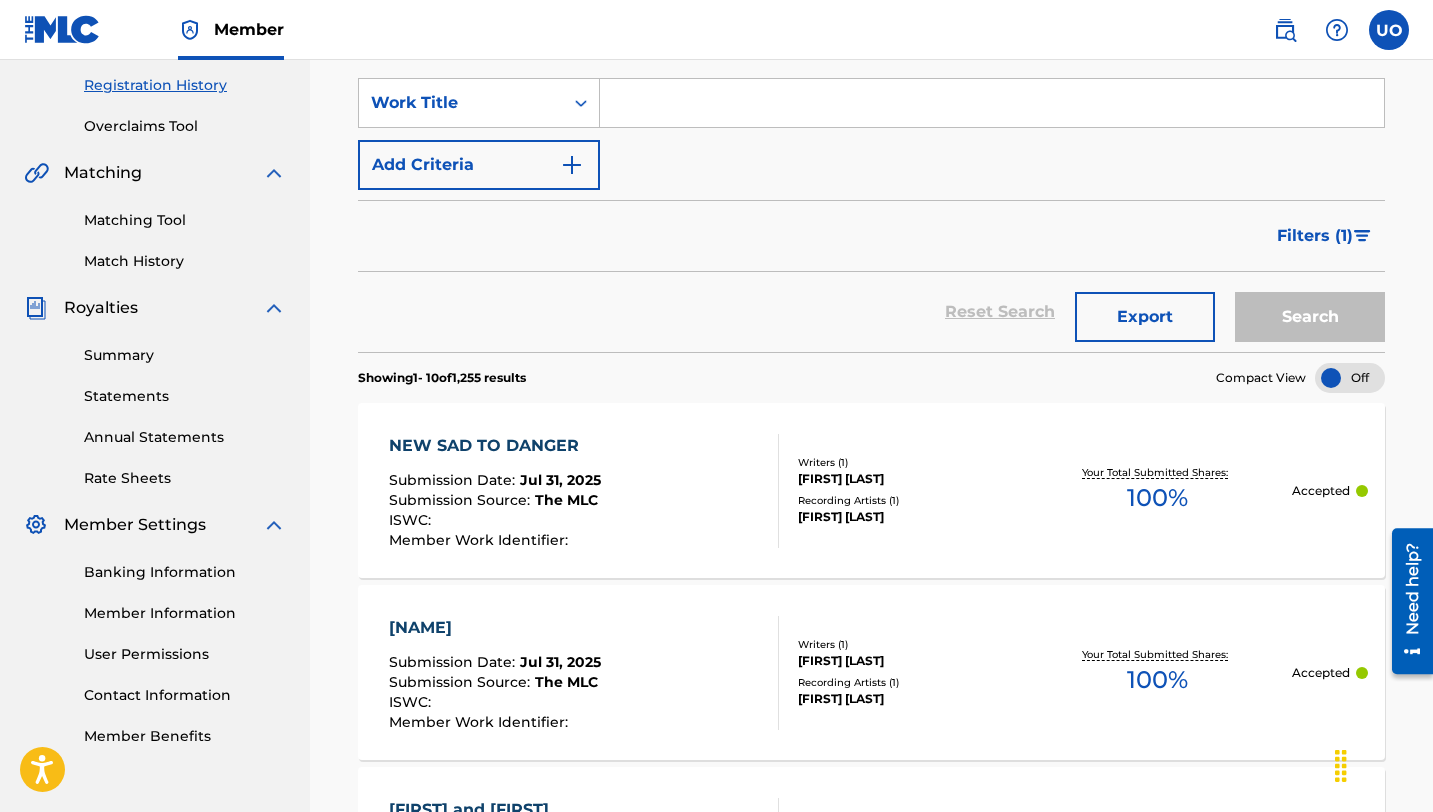 scroll, scrollTop: 0, scrollLeft: 0, axis: both 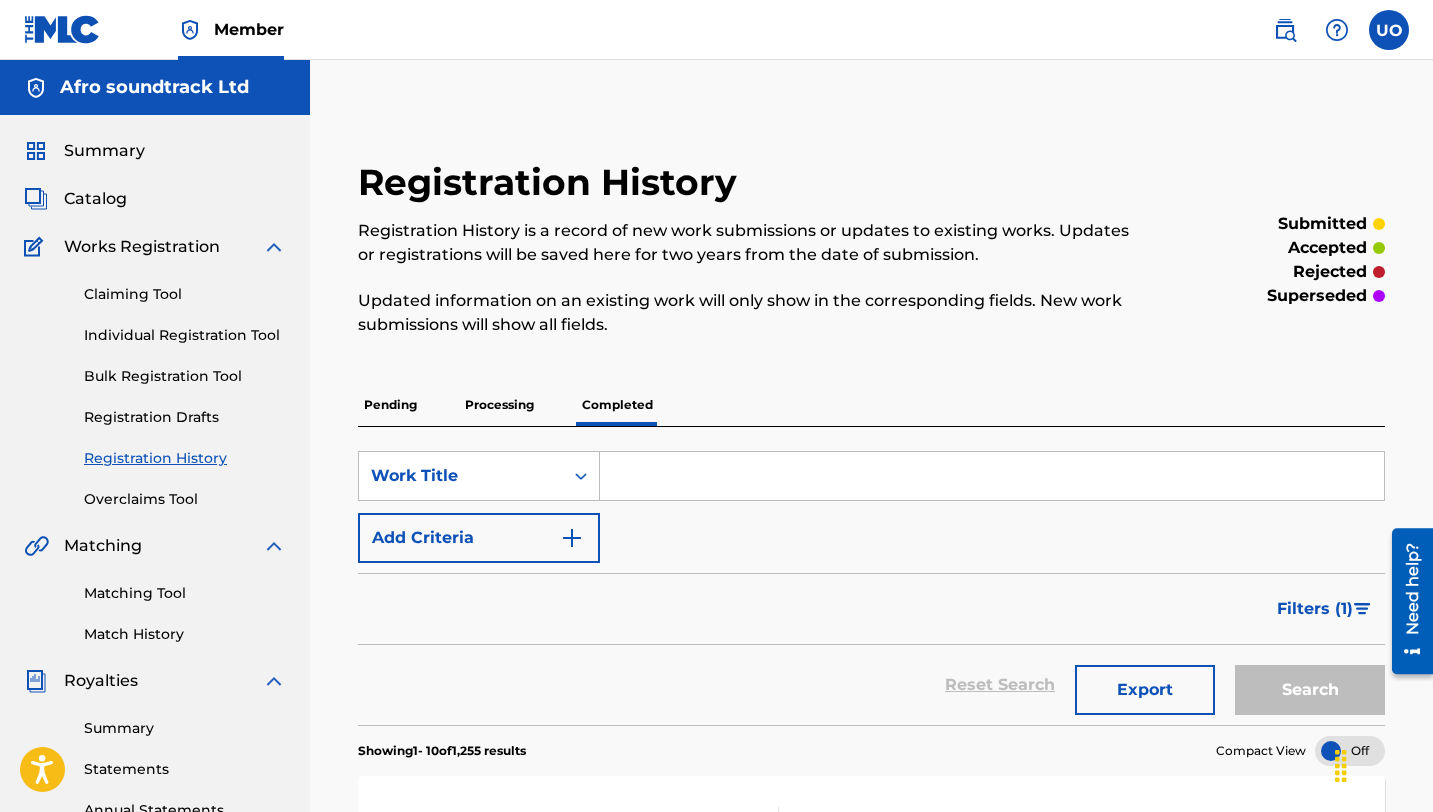 click on "Processing" at bounding box center (499, 405) 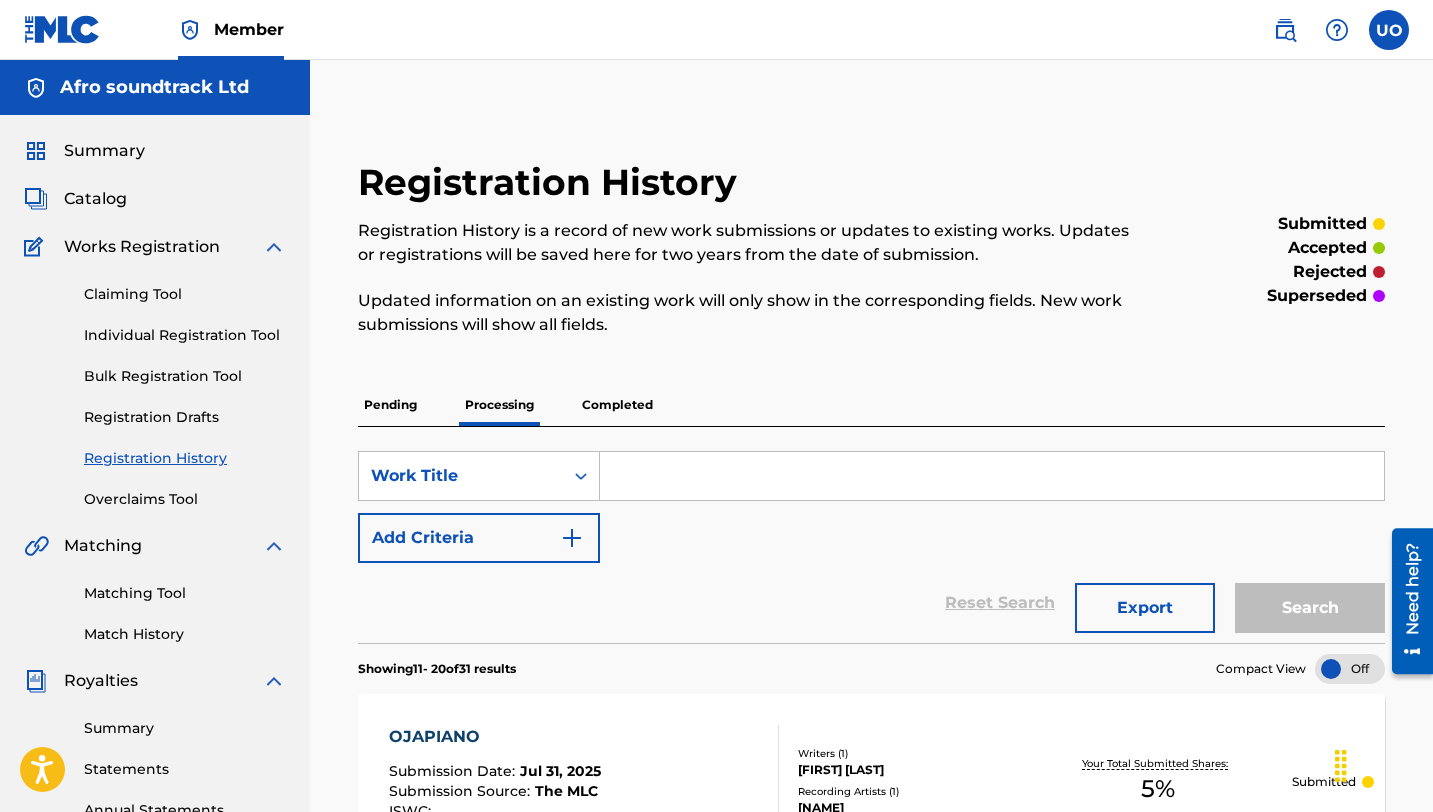 click on "Pending" at bounding box center (390, 405) 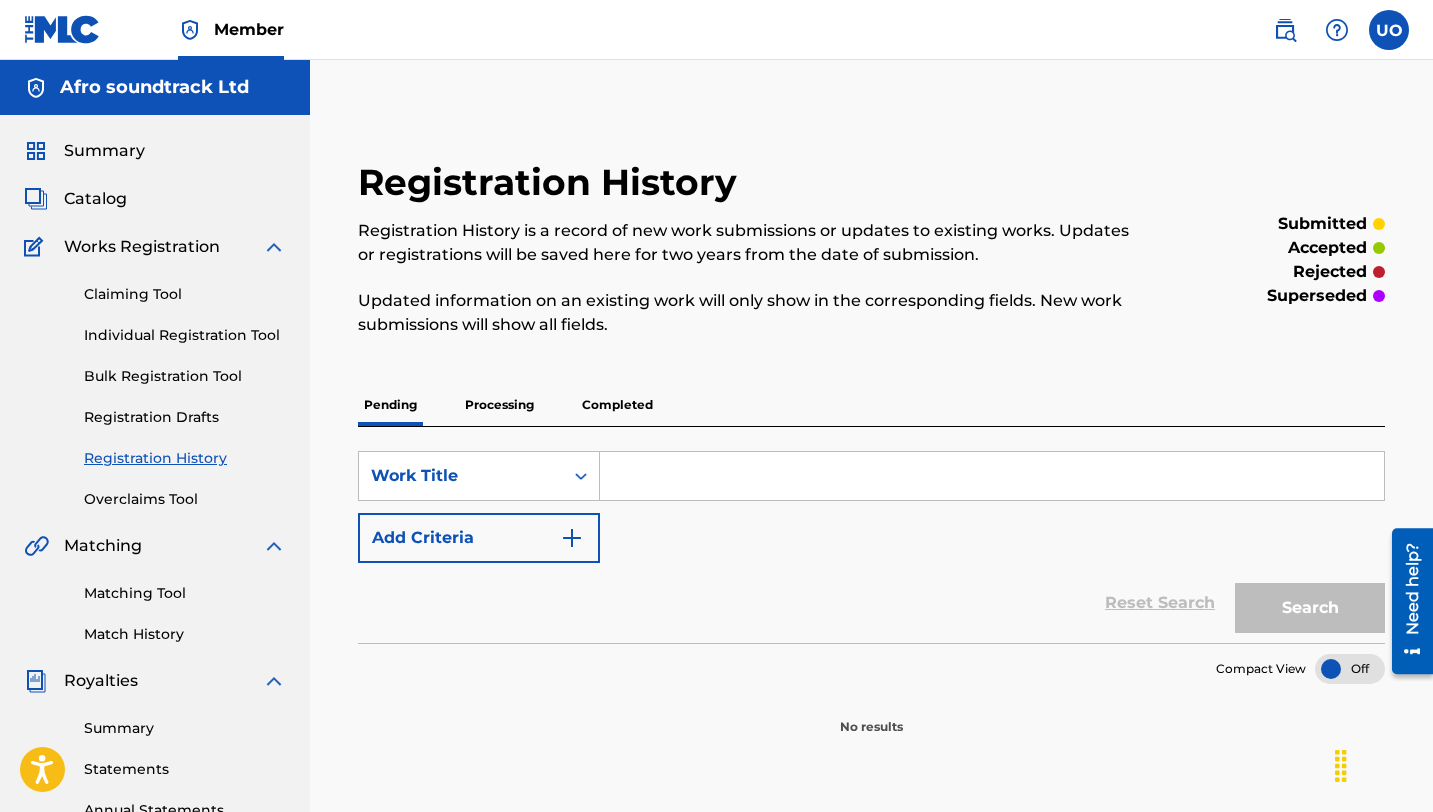 click on "Summary" at bounding box center [104, 151] 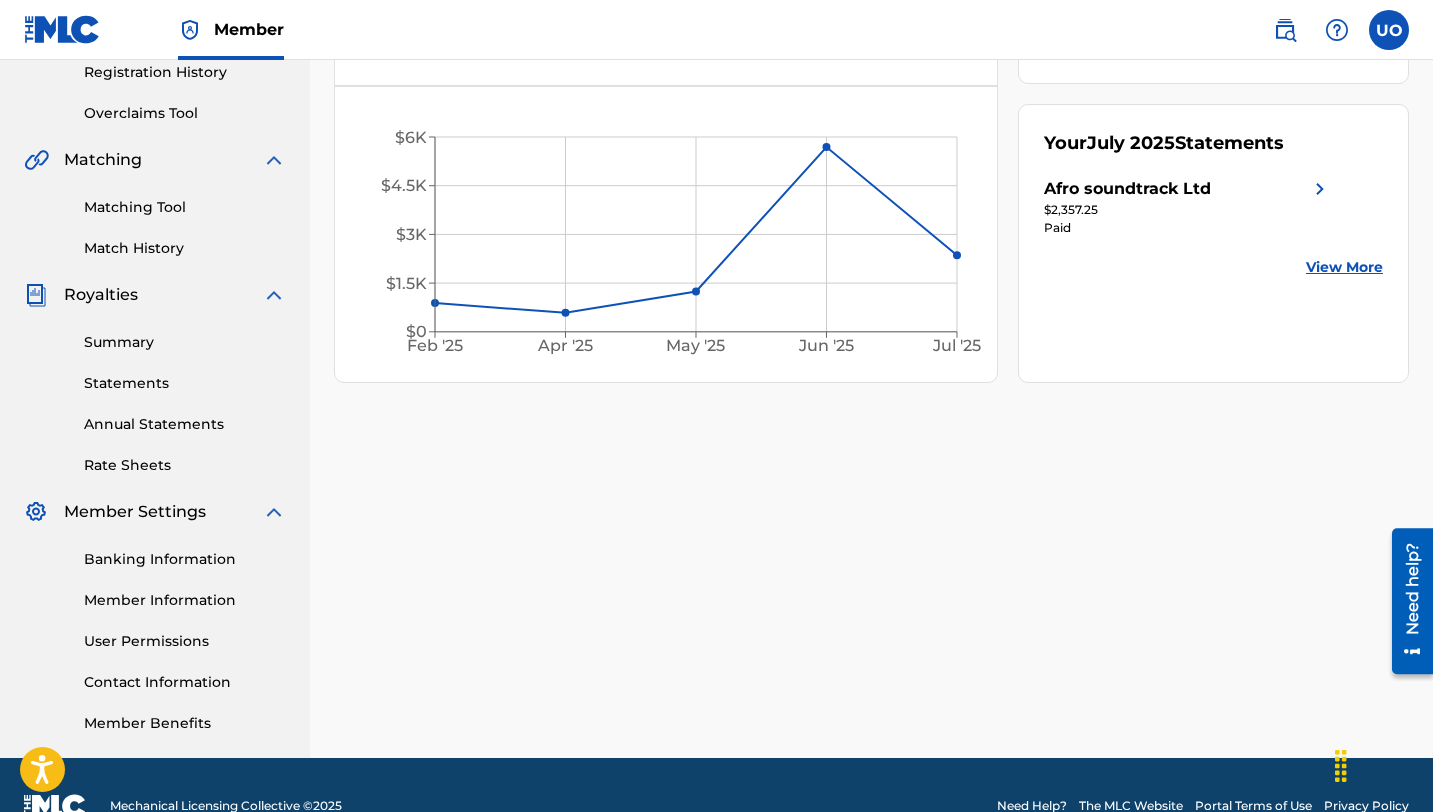 scroll, scrollTop: 388, scrollLeft: 0, axis: vertical 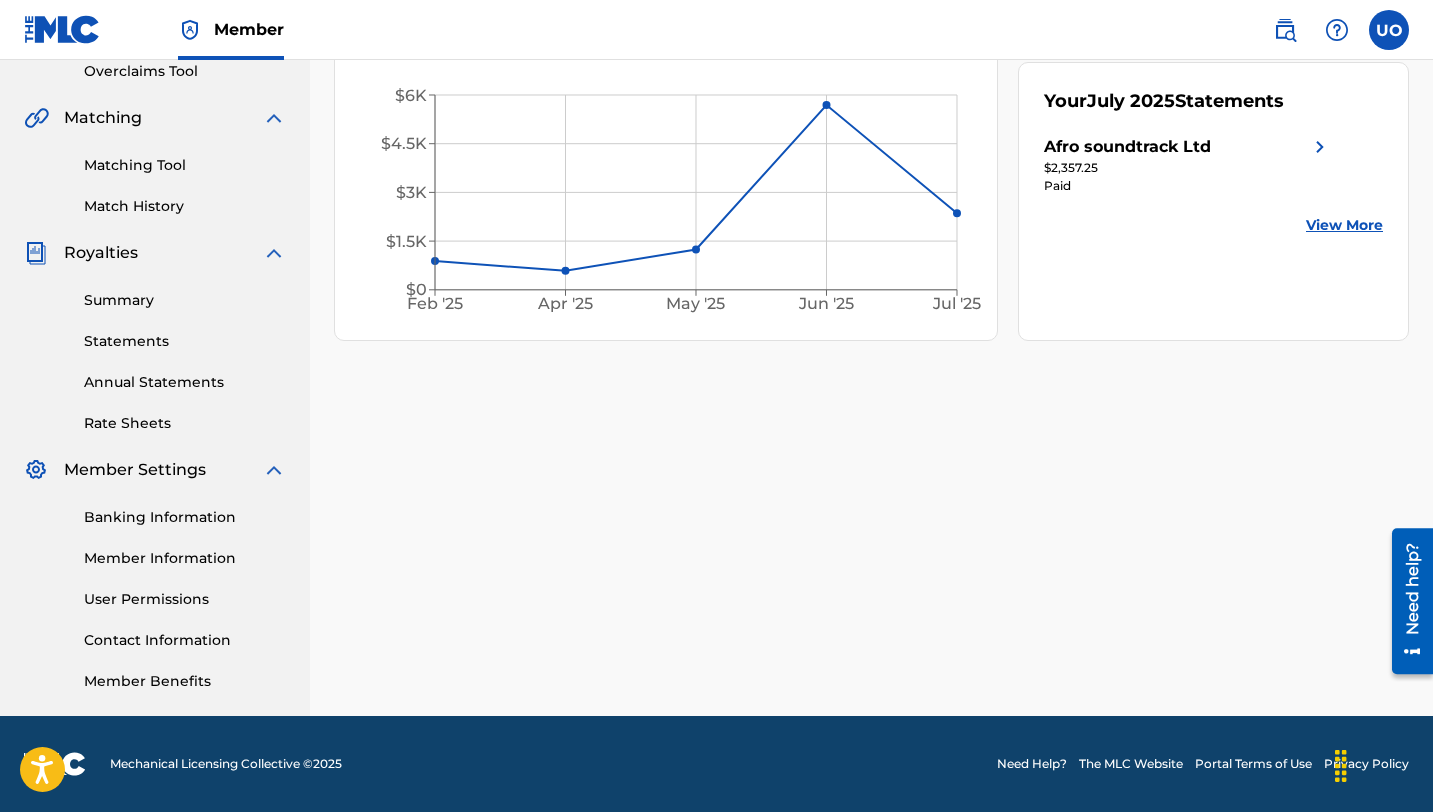 click on "Banking Information" at bounding box center (185, 517) 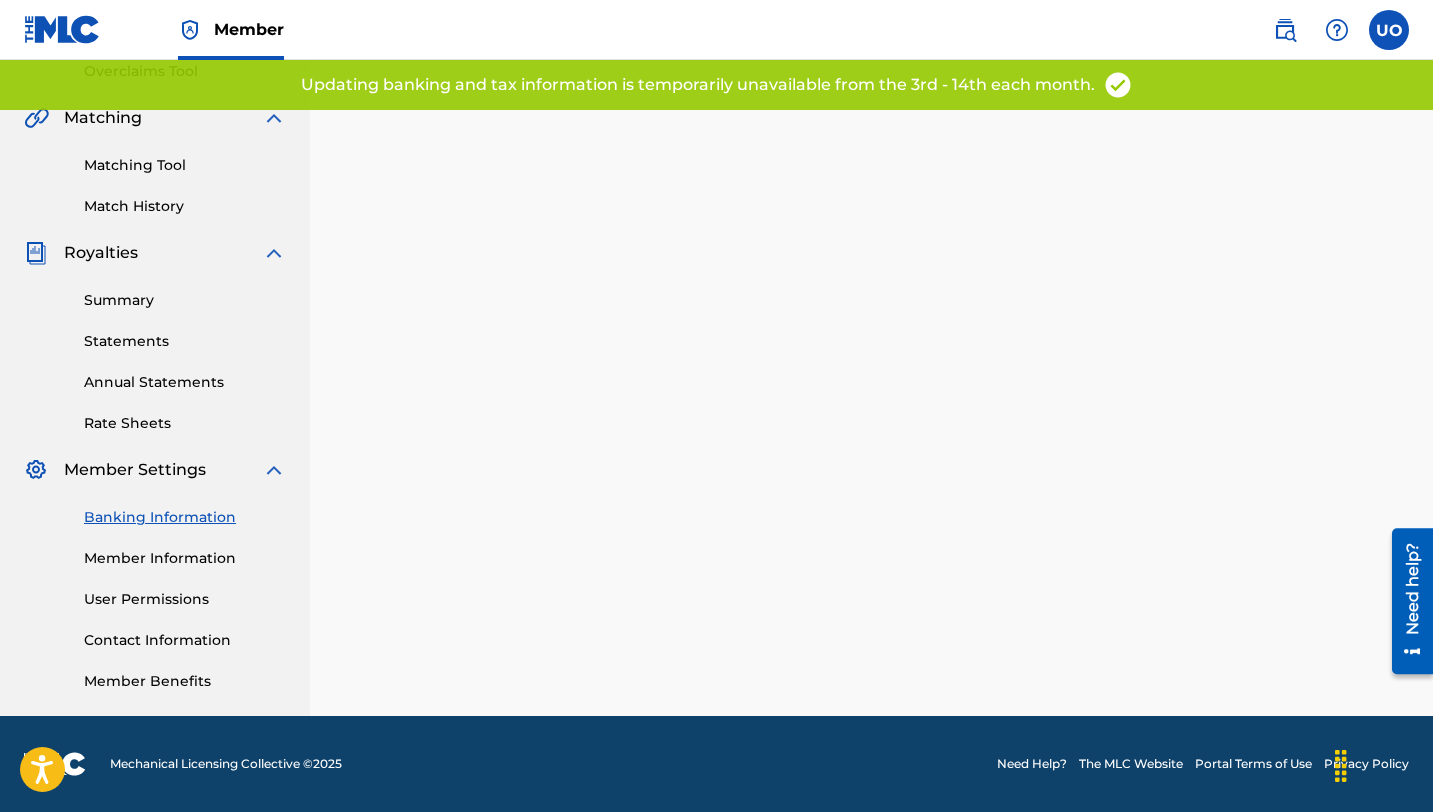 scroll, scrollTop: 0, scrollLeft: 0, axis: both 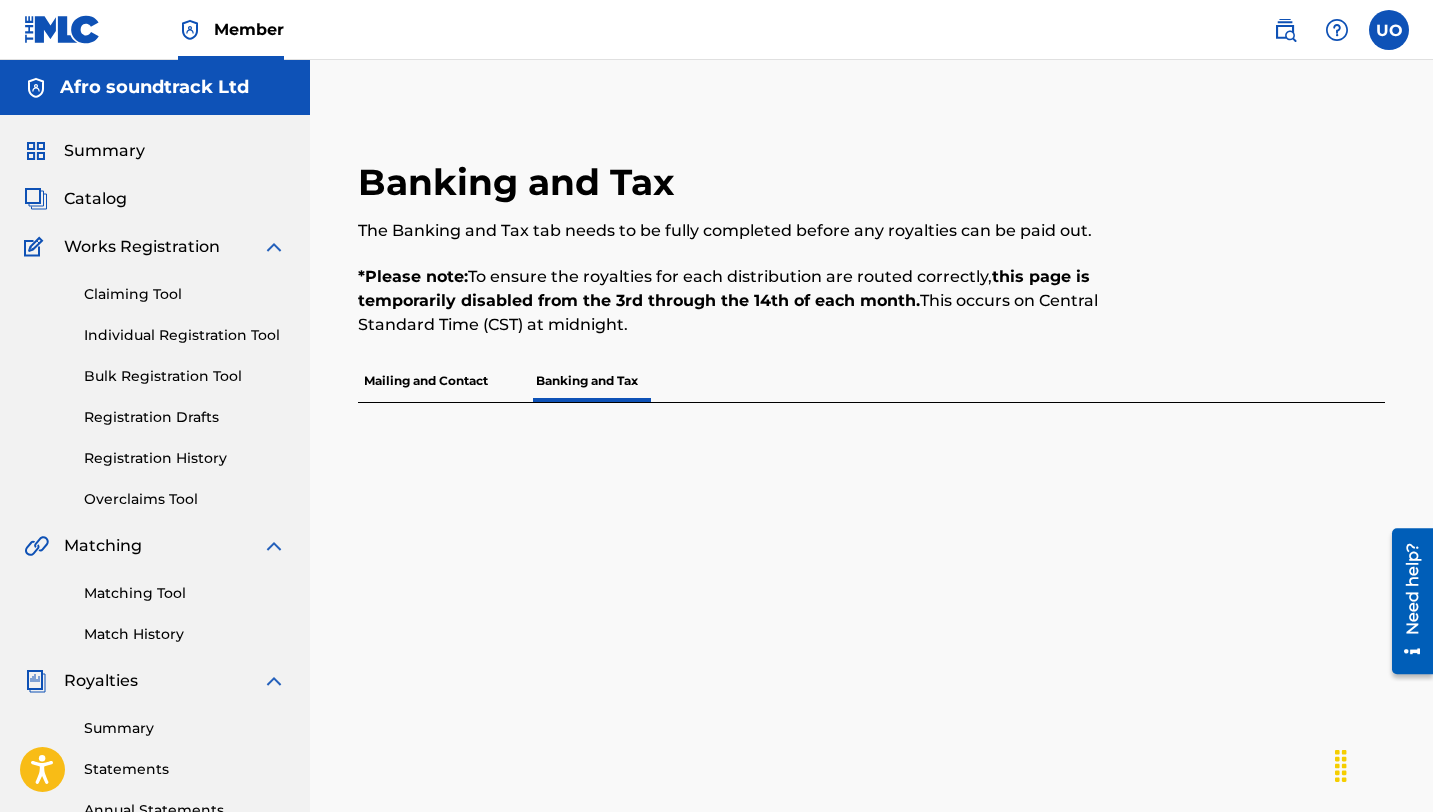click on "Claiming Tool" at bounding box center [185, 294] 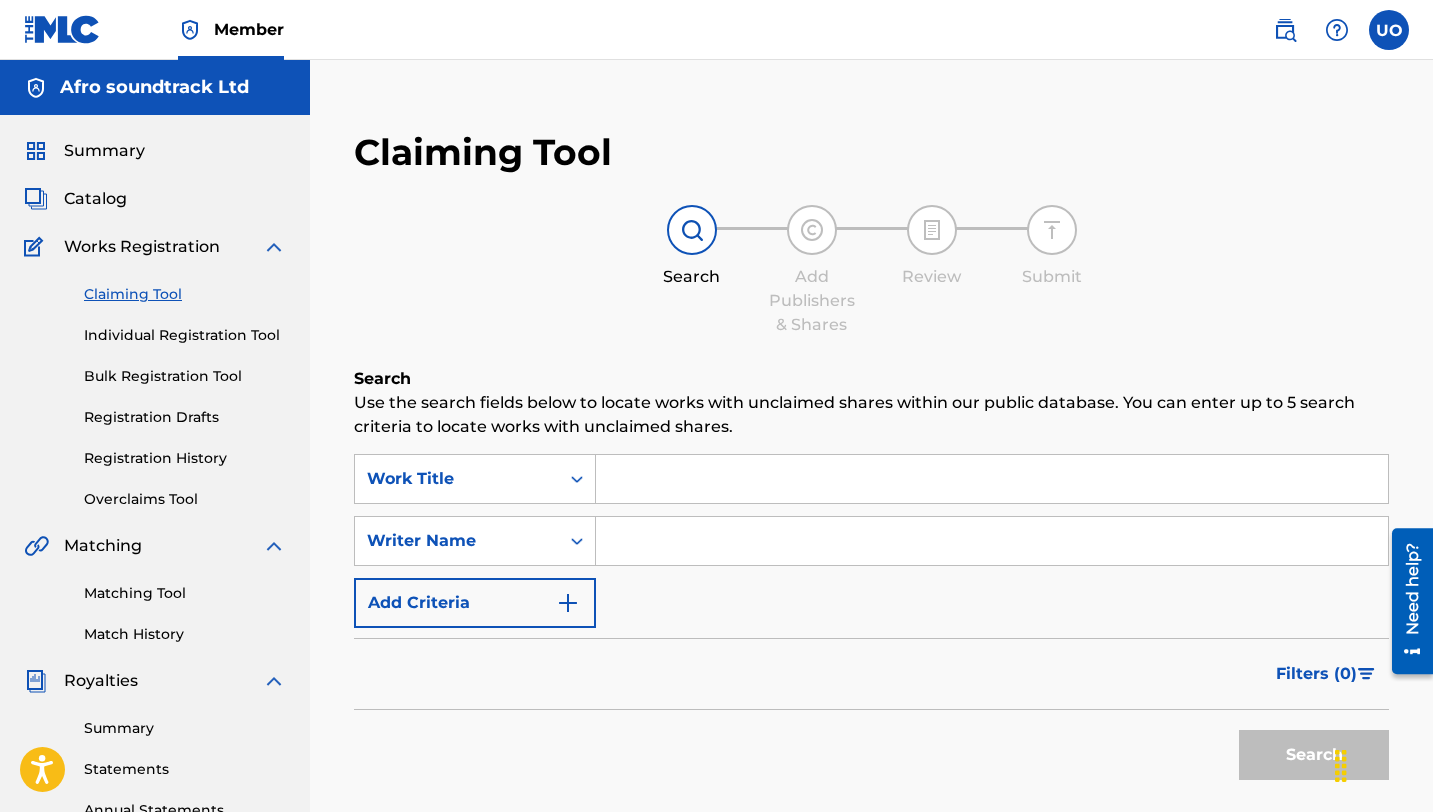 click on "Individual Registration Tool" at bounding box center [185, 335] 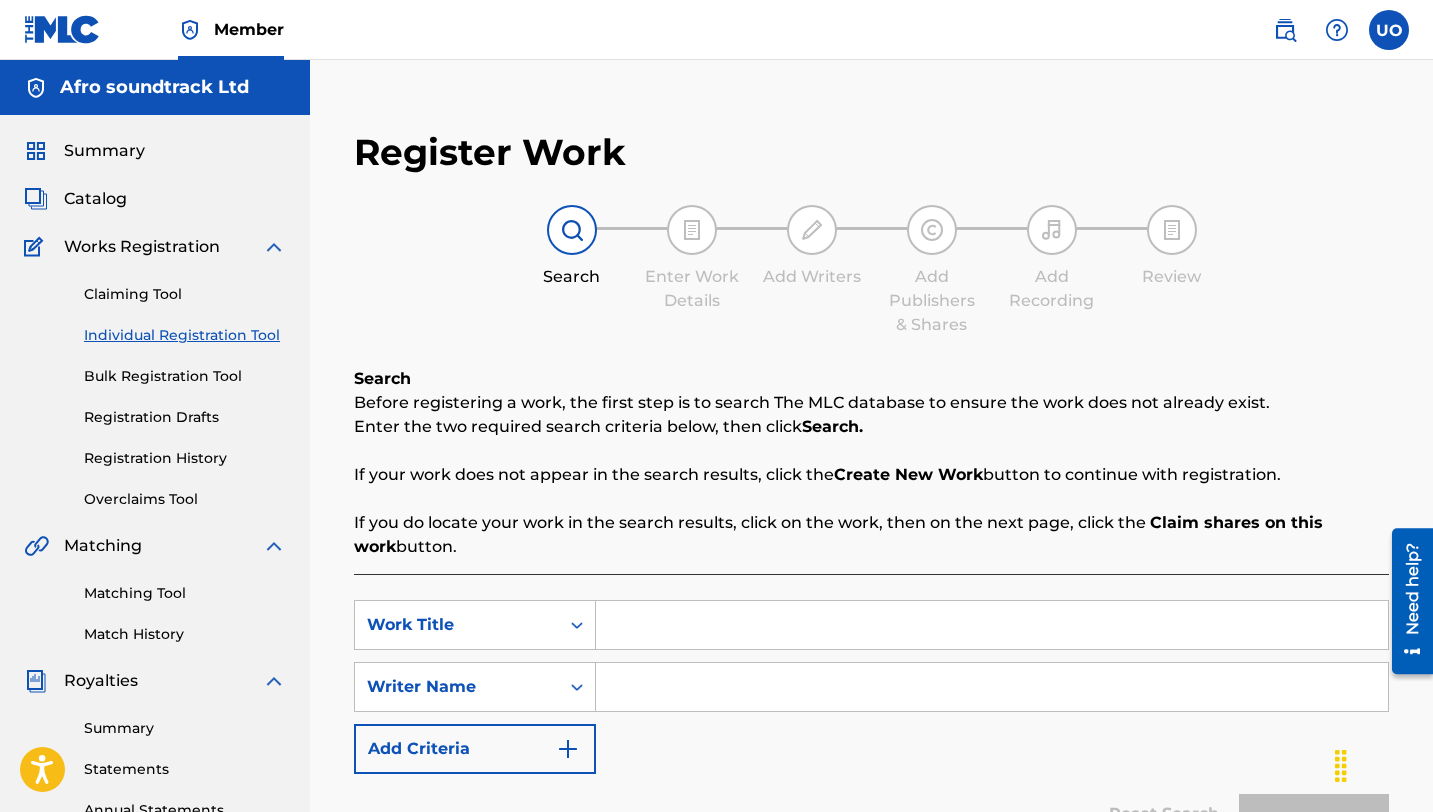 click on "Summary Catalog Works Registration Claiming Tool Individual Registration Tool Bulk Registration Tool Registration Drafts Registration History Overclaims Tool Matching Matching Tool Match History Royalties Summary Statements Annual Statements Rate Sheets Member Settings Banking Information Member Information User Permissions Contact Information Member Benefits" at bounding box center [155, 629] 